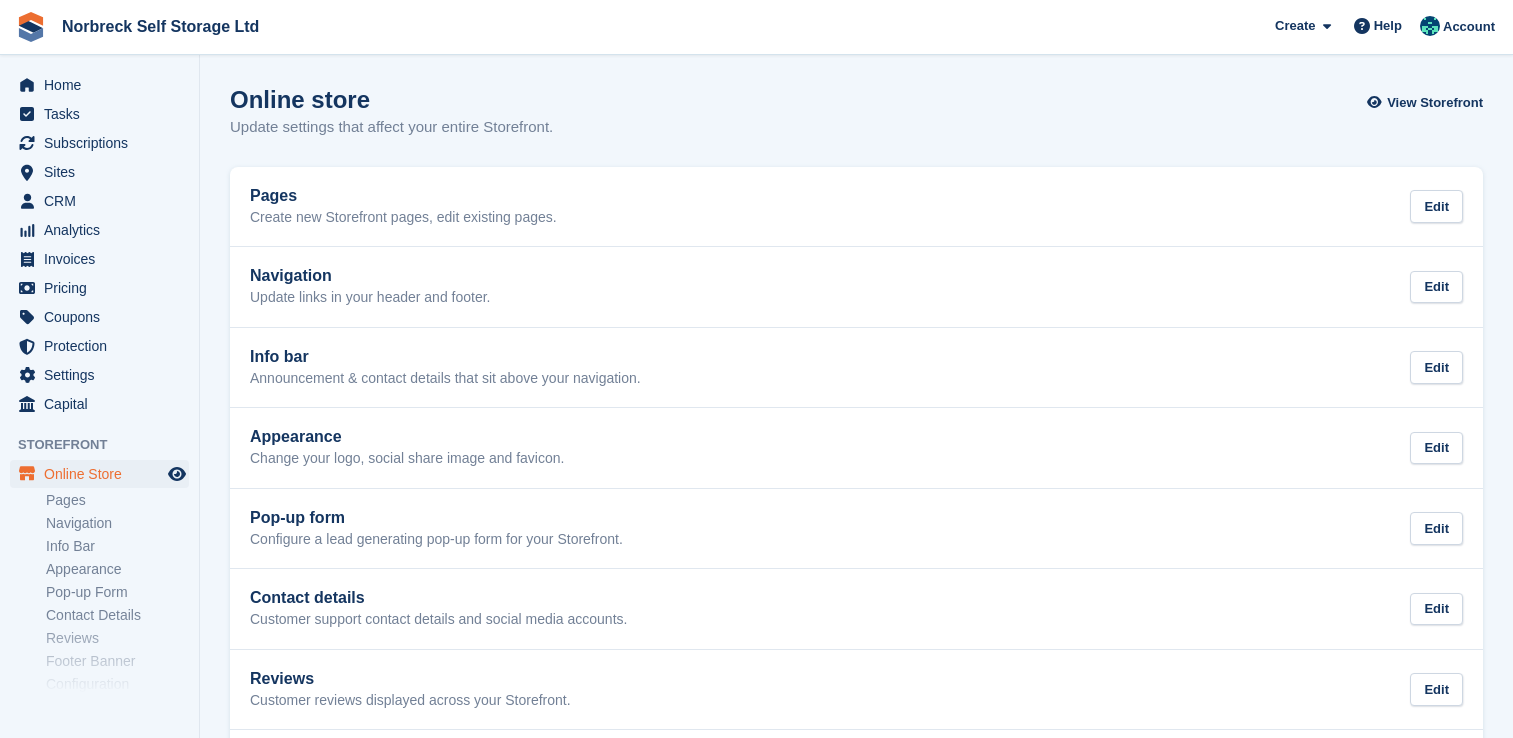 scroll, scrollTop: 0, scrollLeft: 0, axis: both 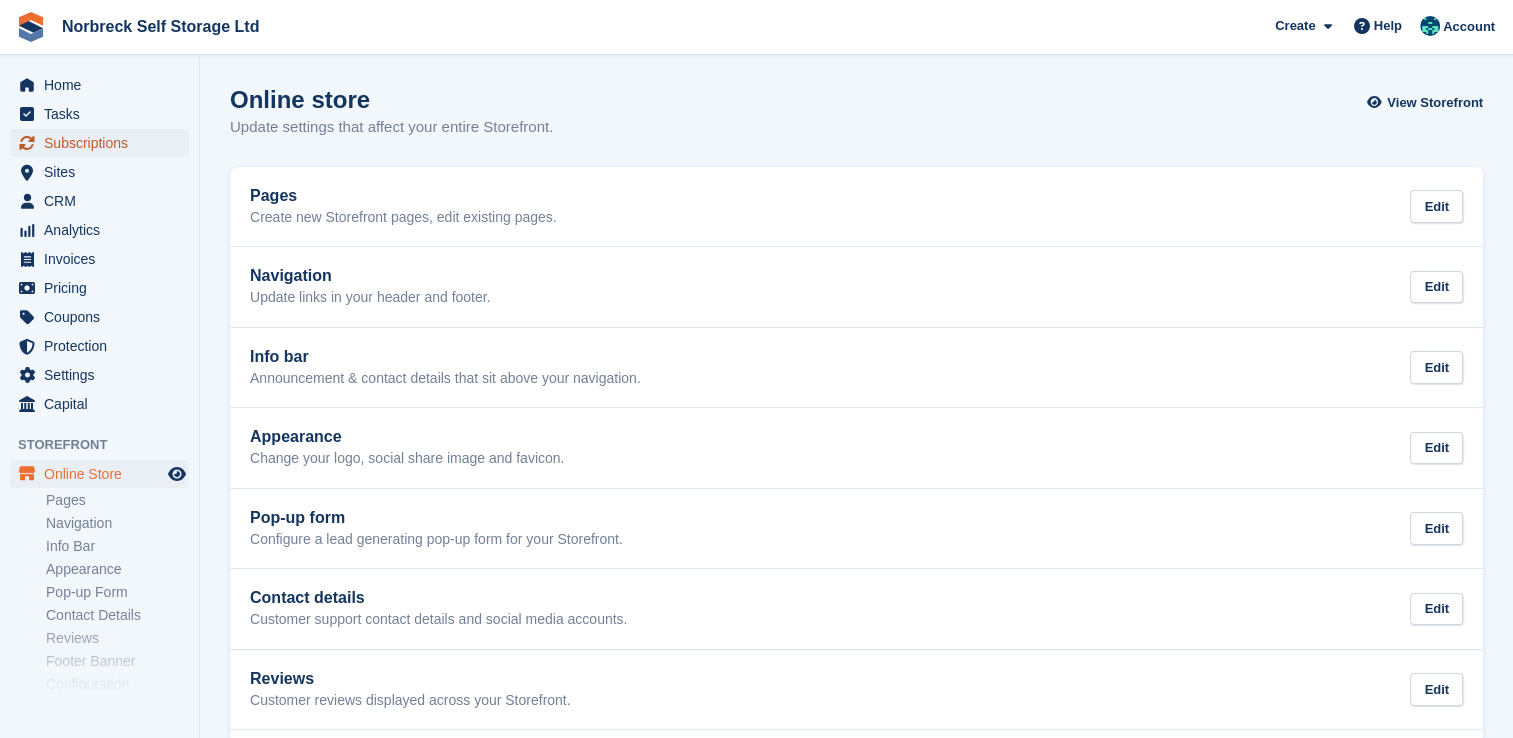 click on "Subscriptions" at bounding box center (104, 143) 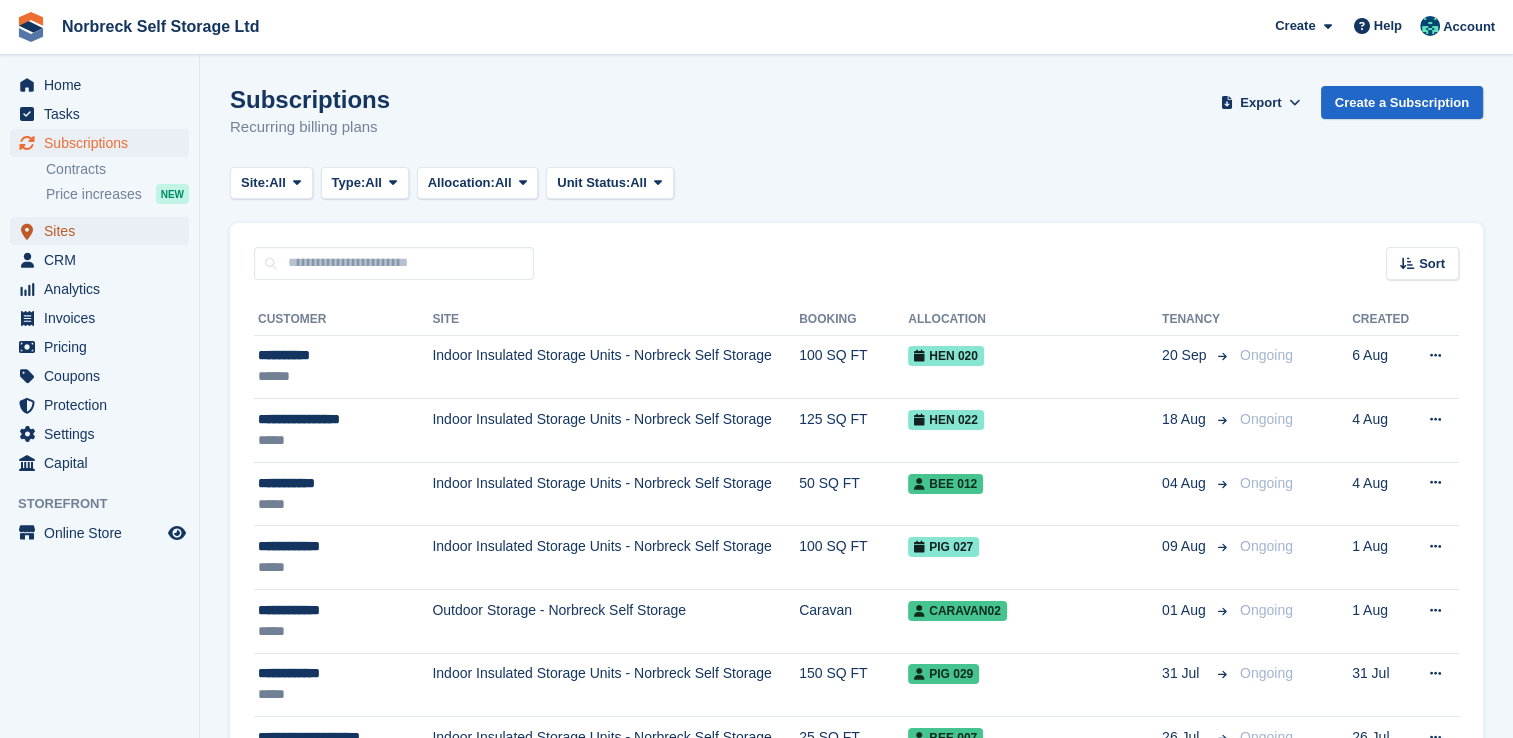 click on "Sites" at bounding box center [104, 231] 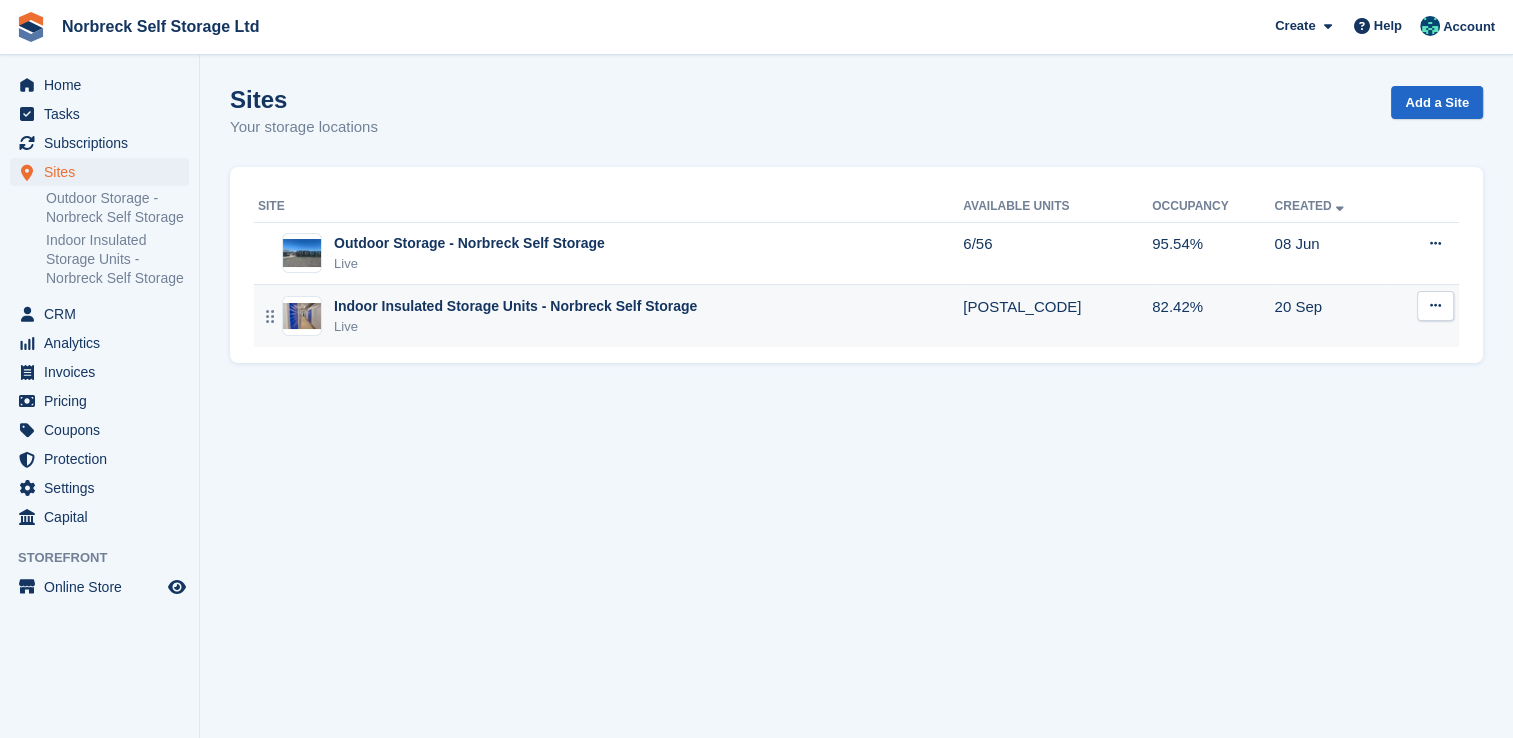 click on "Indoor Insulated Storage Units - Norbreck Self Storage" at bounding box center (515, 306) 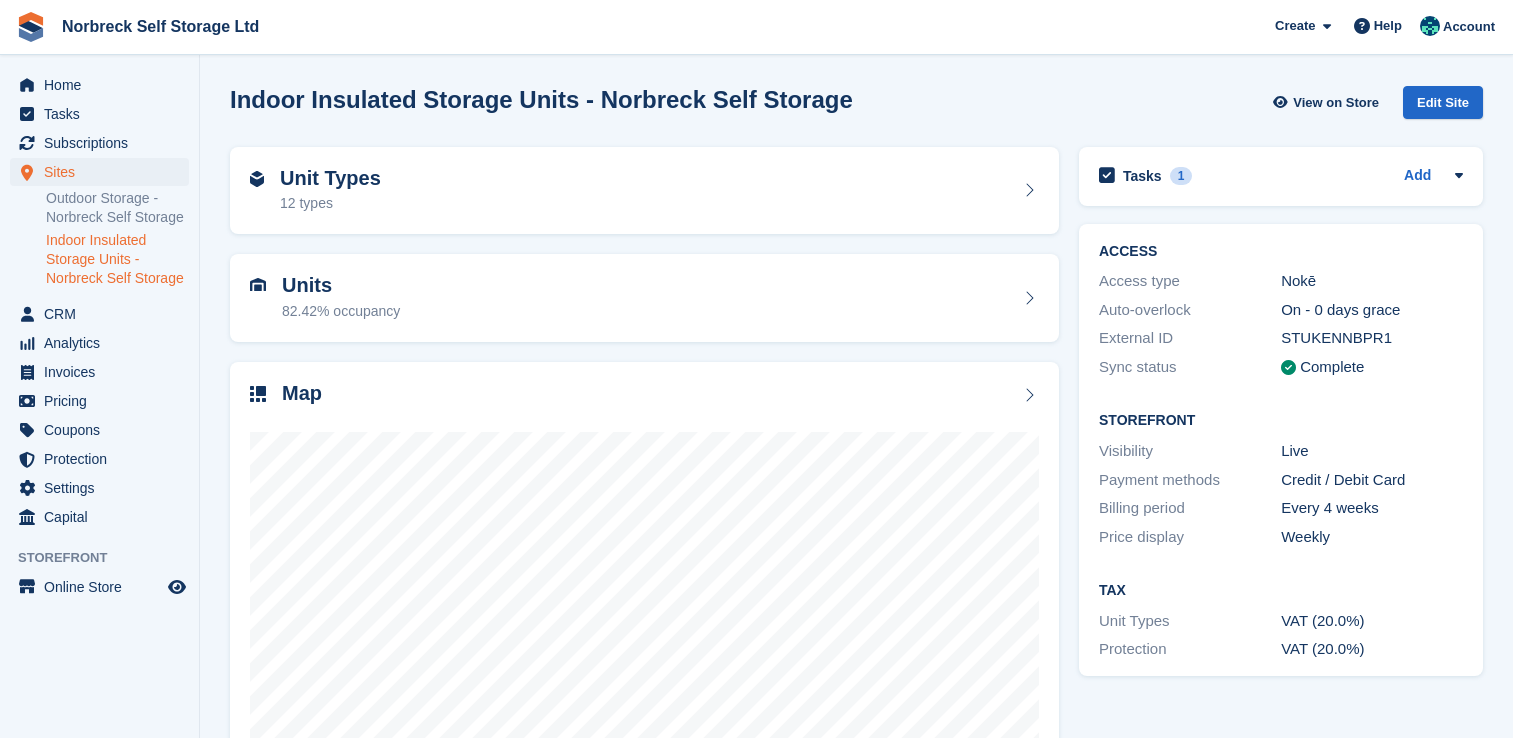 scroll, scrollTop: 0, scrollLeft: 0, axis: both 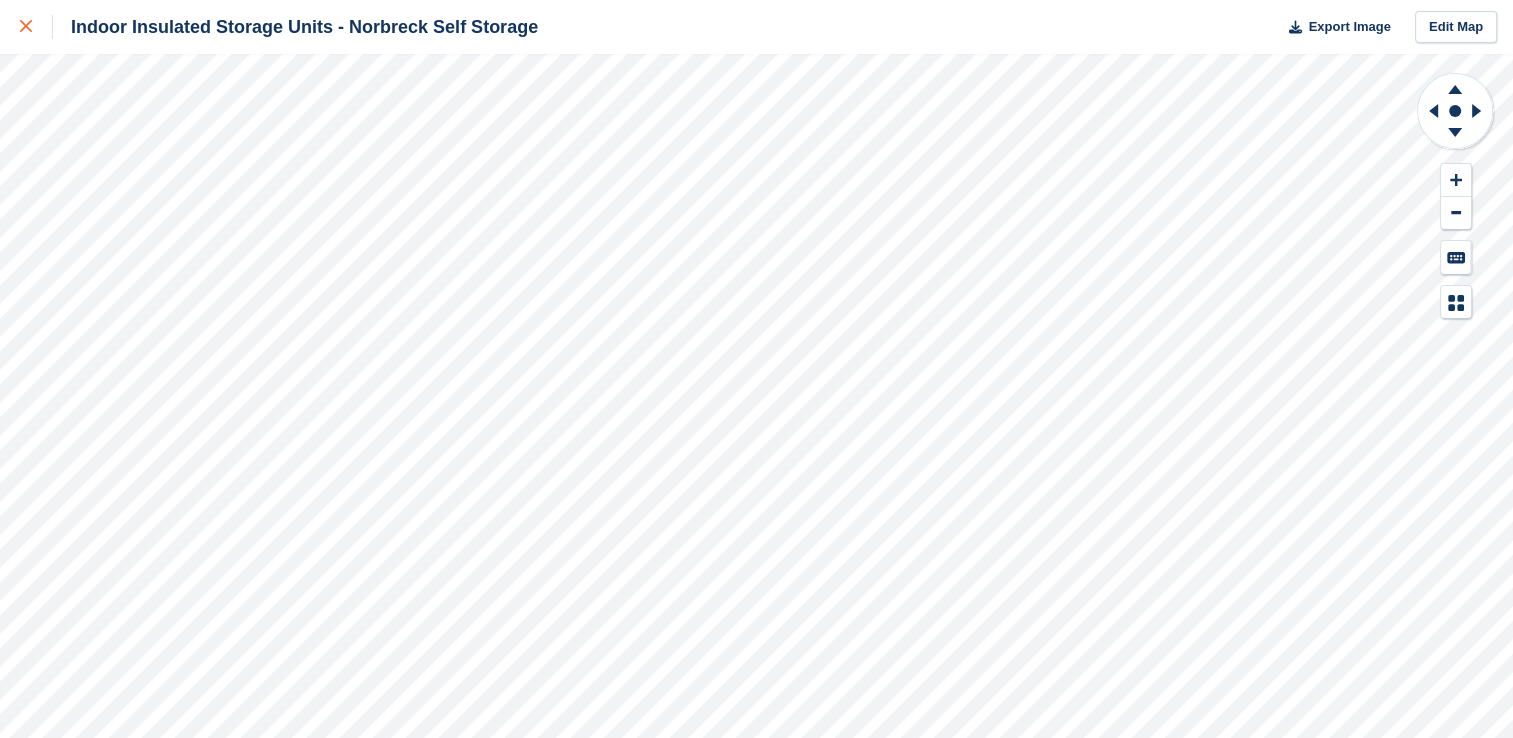click at bounding box center (26, 27) 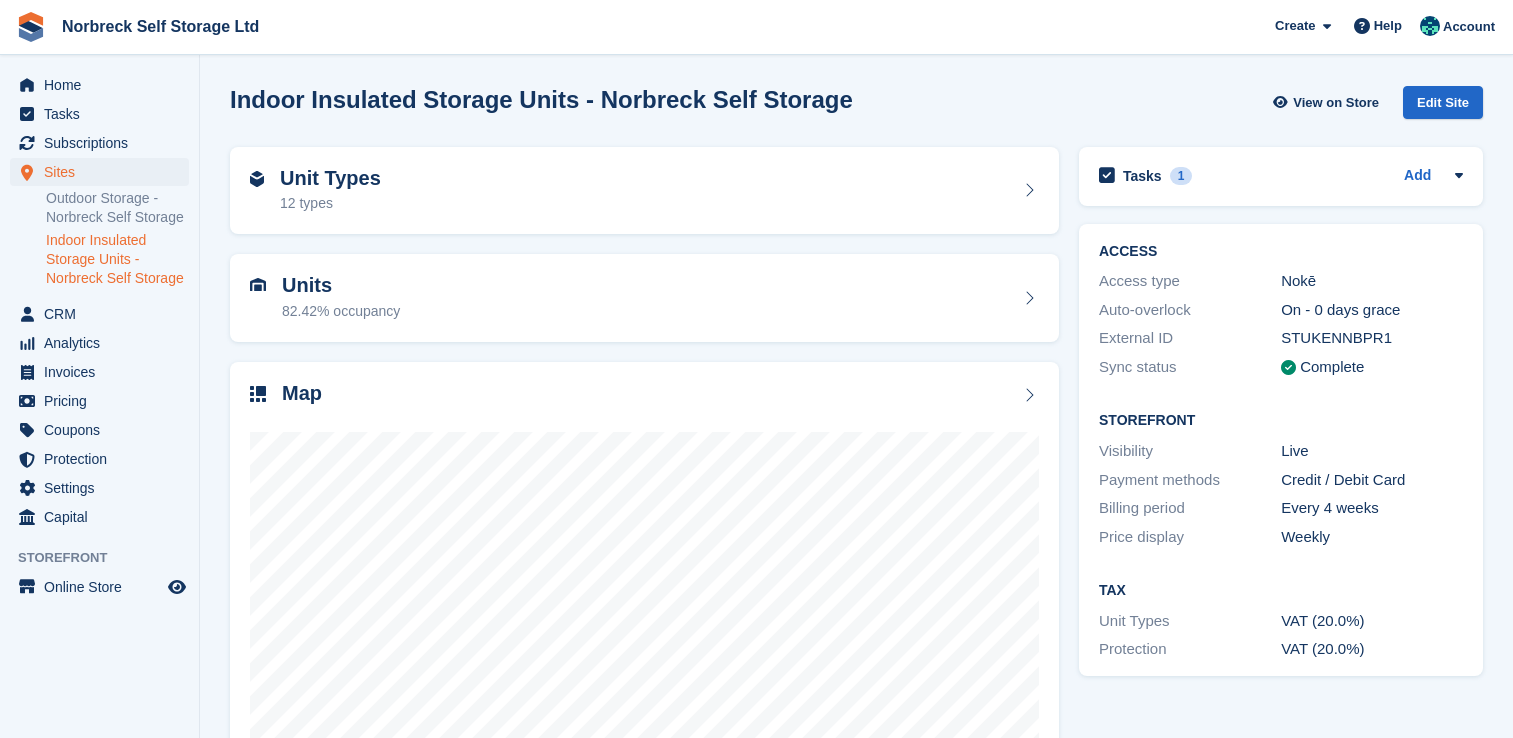 scroll, scrollTop: 0, scrollLeft: 0, axis: both 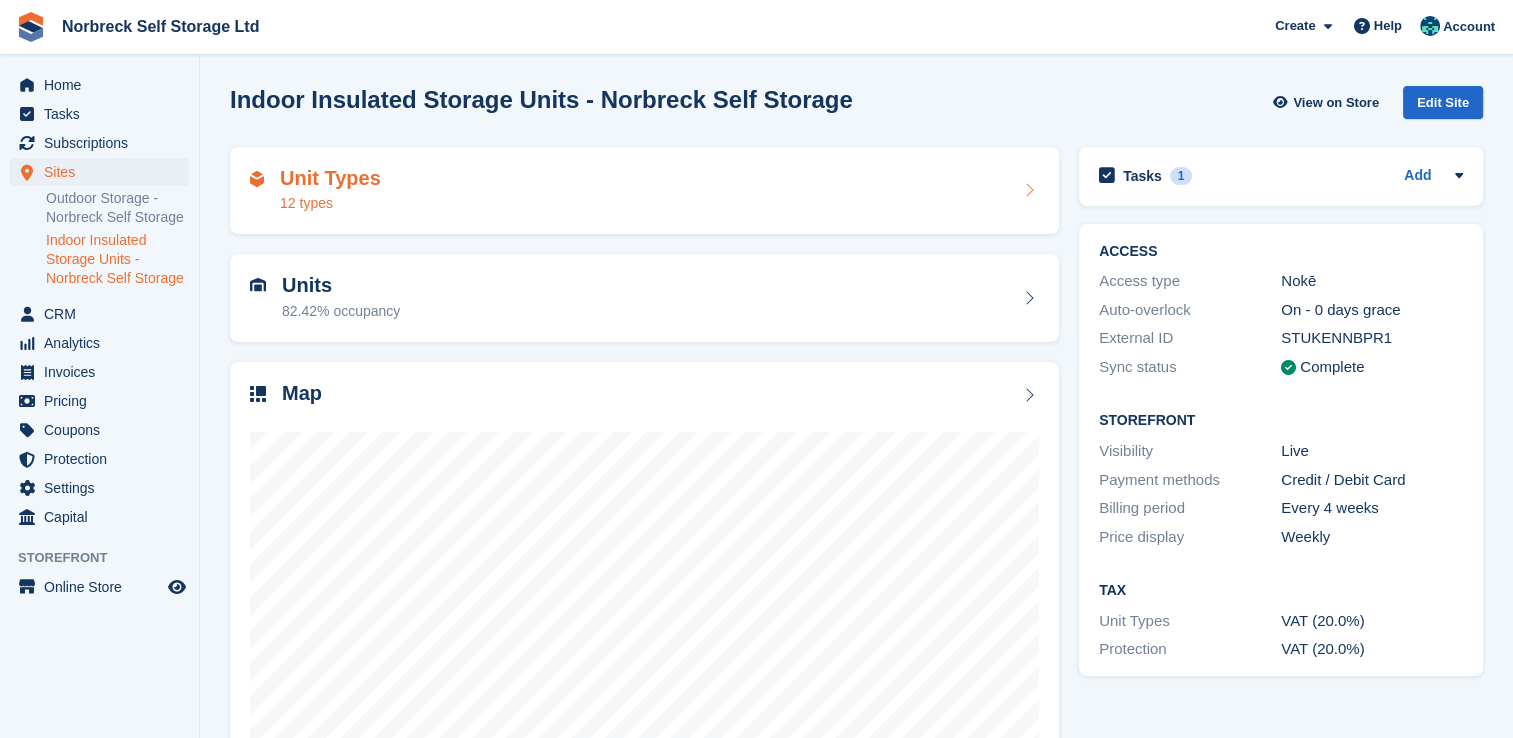 click on "Unit Types
12 types" at bounding box center (644, 191) 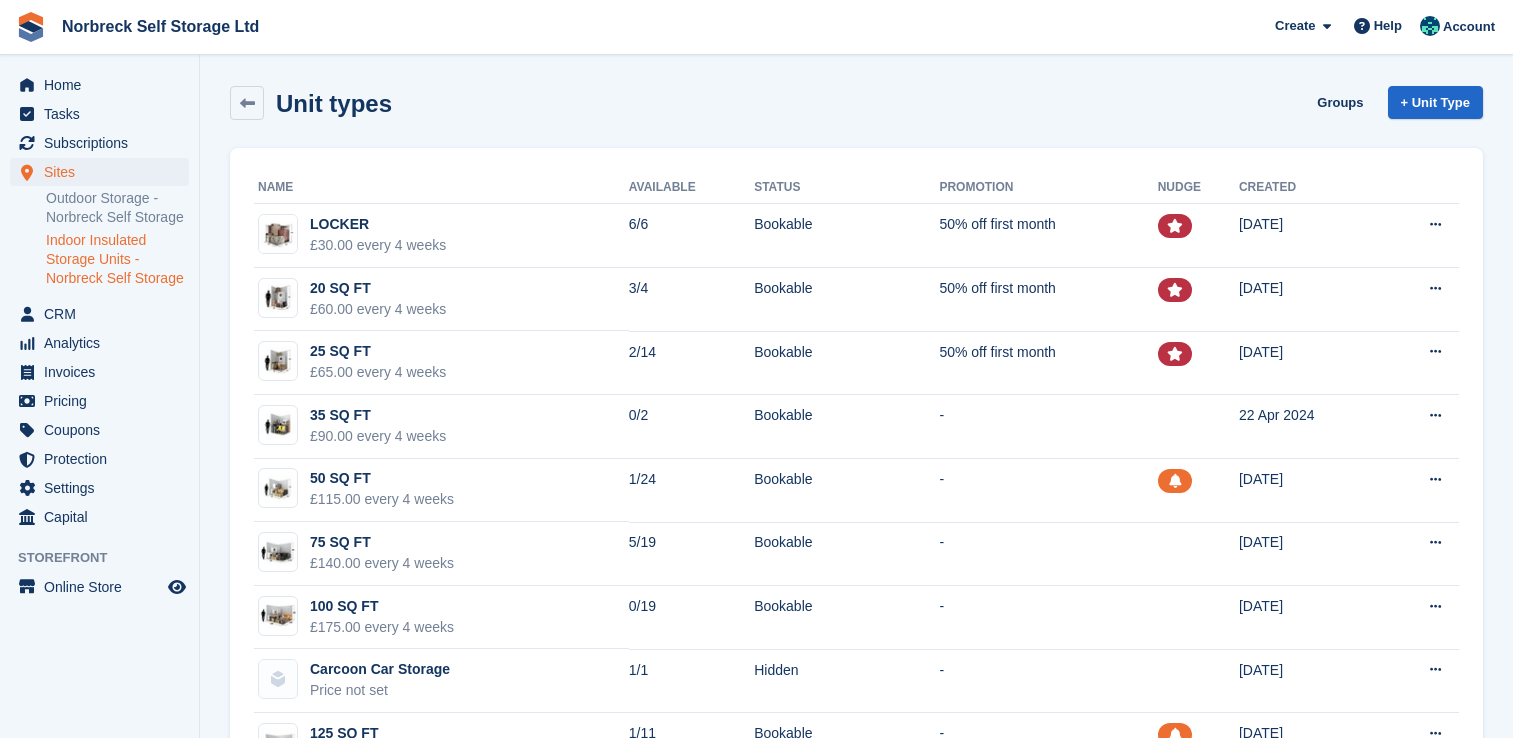 scroll, scrollTop: 0, scrollLeft: 0, axis: both 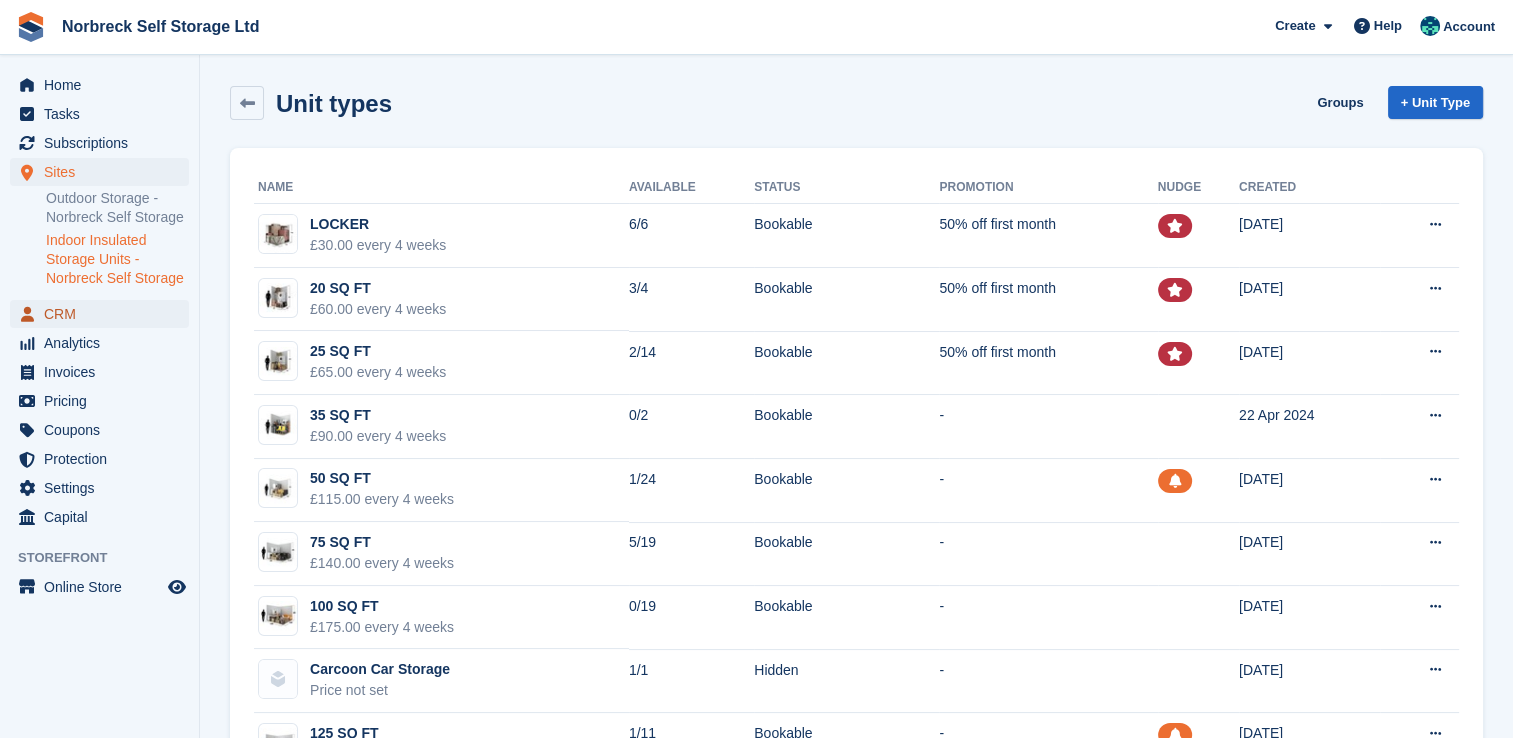 click on "CRM" at bounding box center [104, 314] 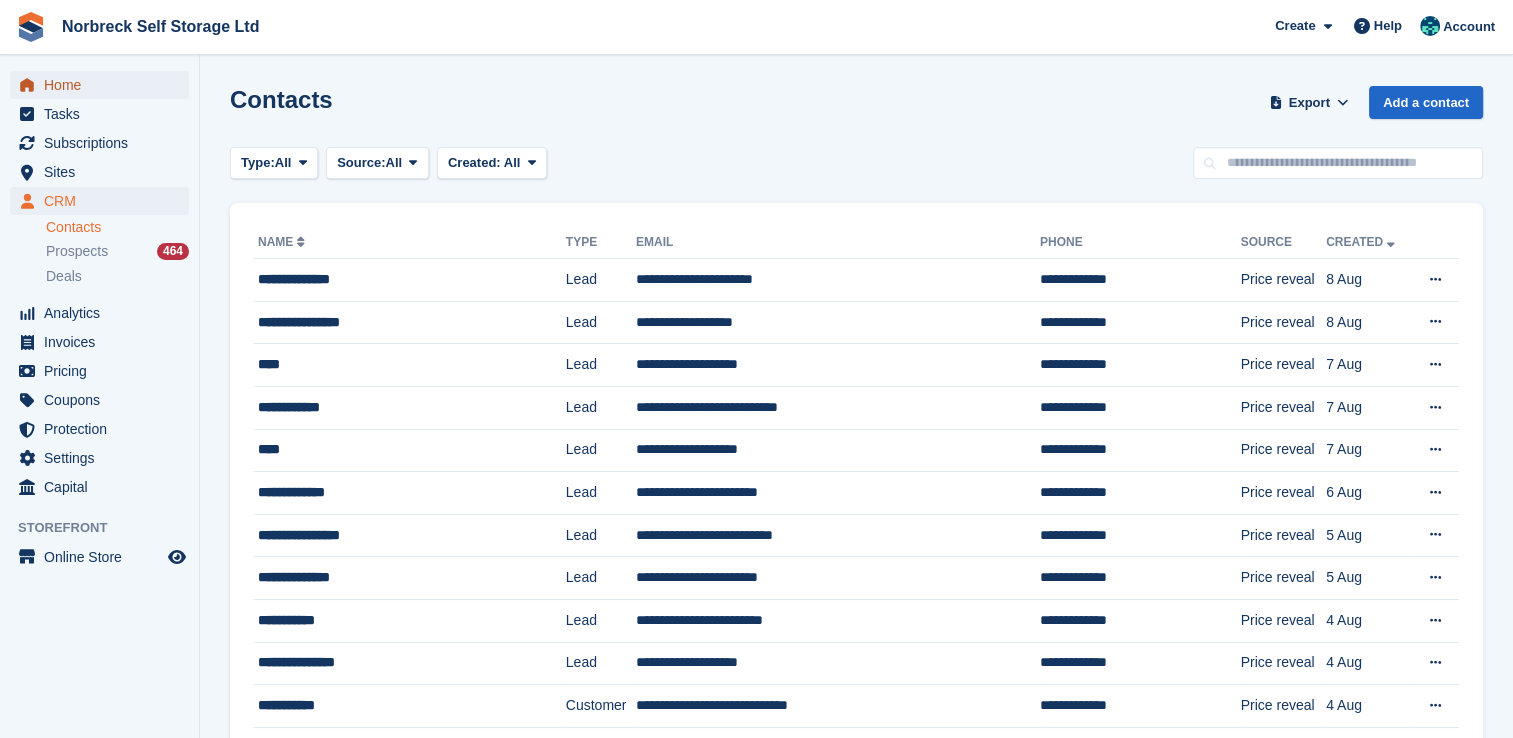 click on "Home" at bounding box center [104, 85] 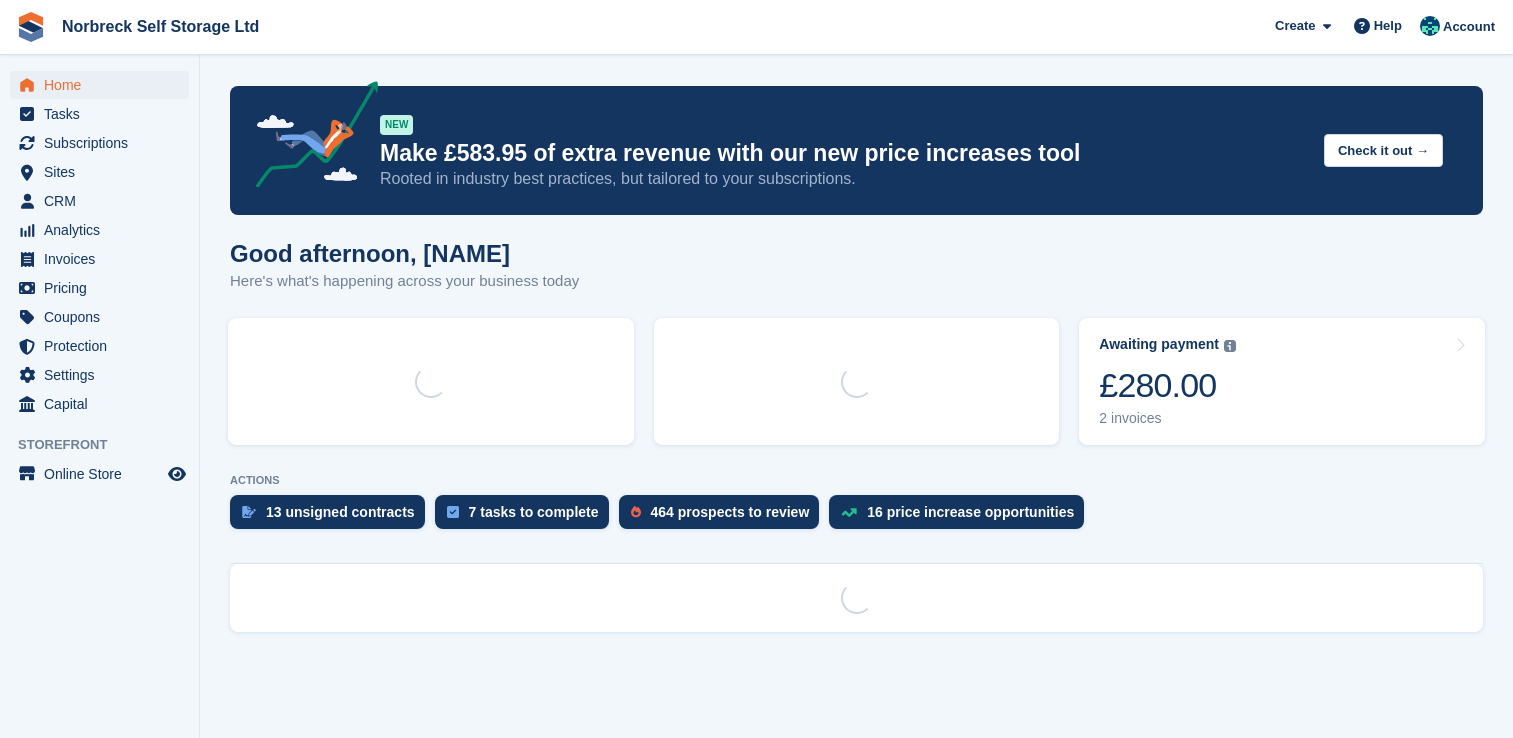 scroll, scrollTop: 0, scrollLeft: 0, axis: both 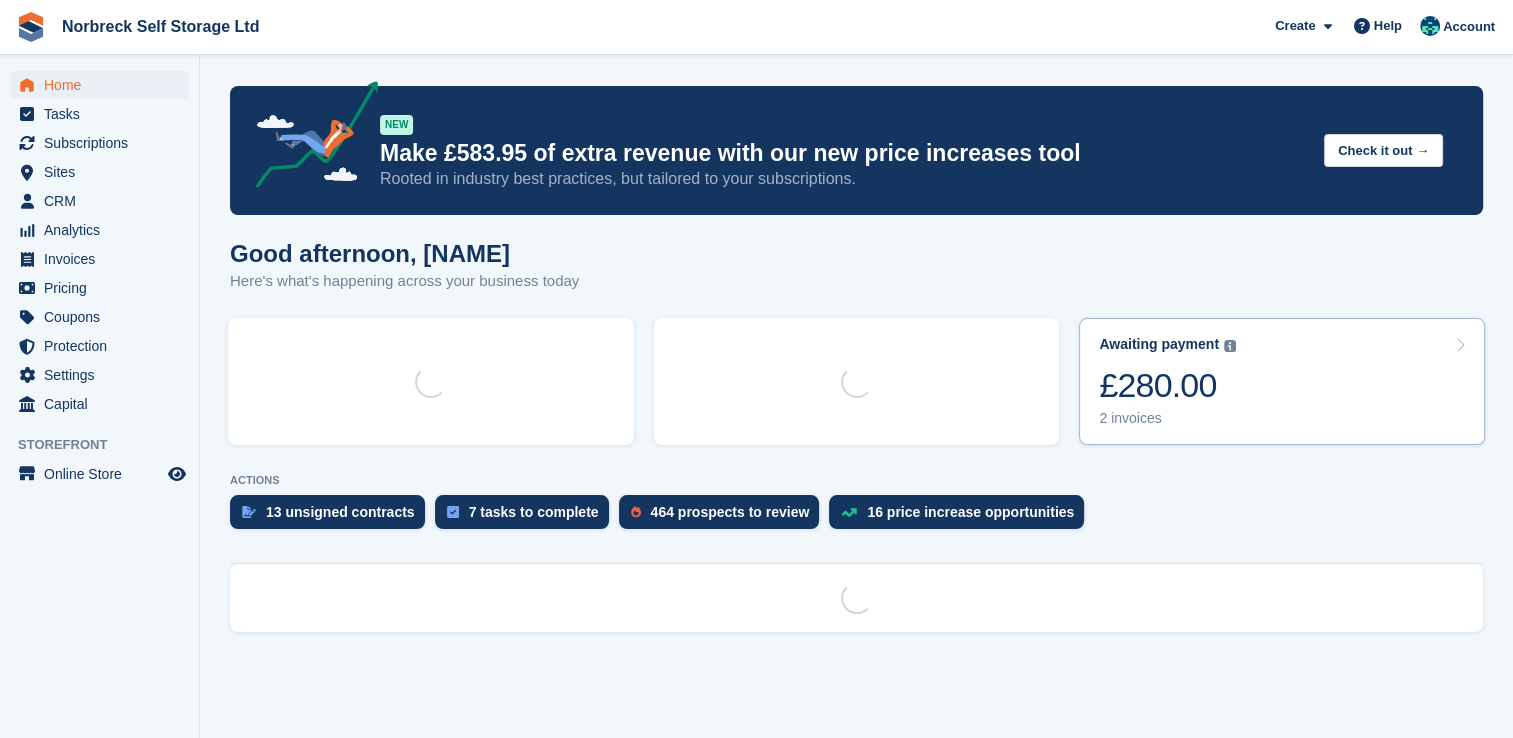 click on "Awaiting payment" at bounding box center [1159, 344] 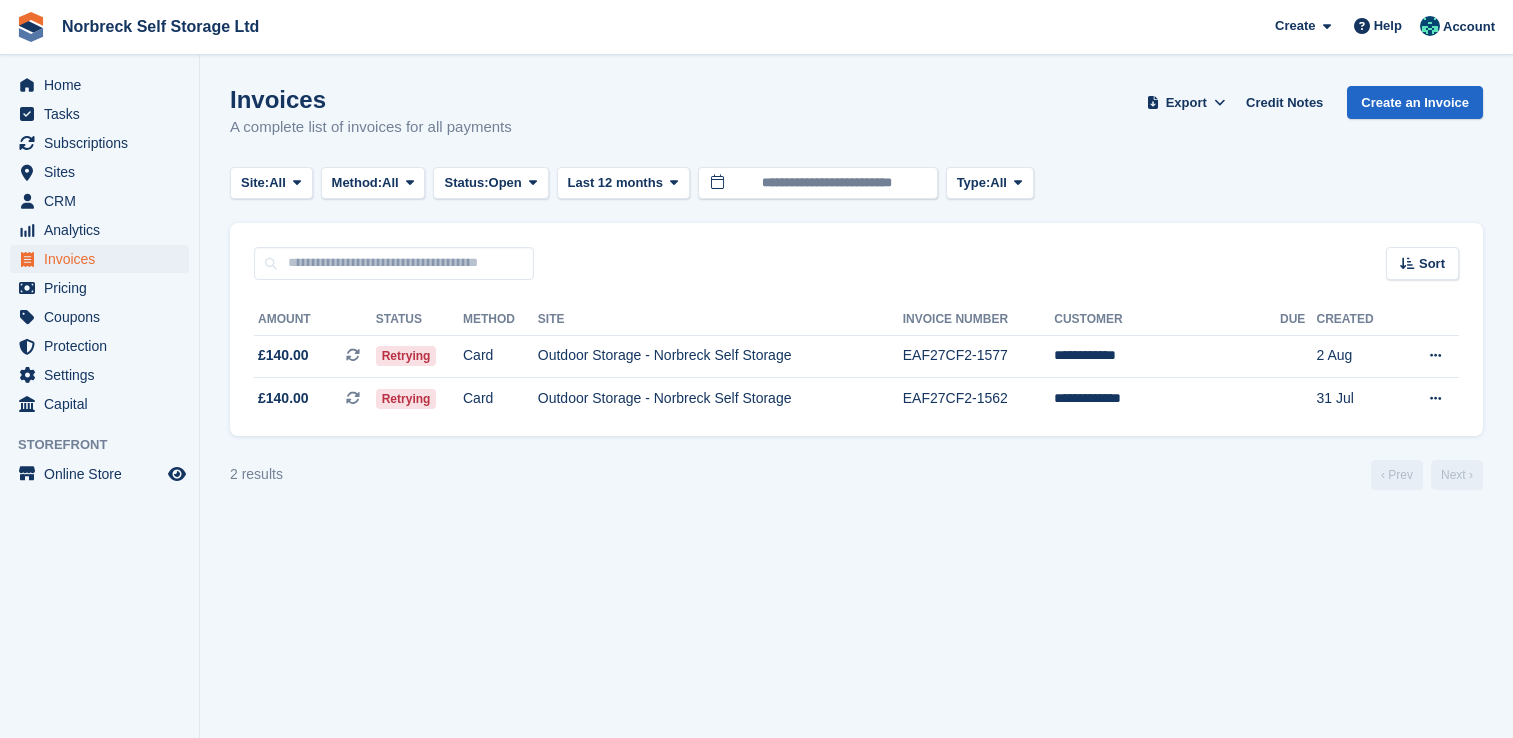 scroll, scrollTop: 0, scrollLeft: 0, axis: both 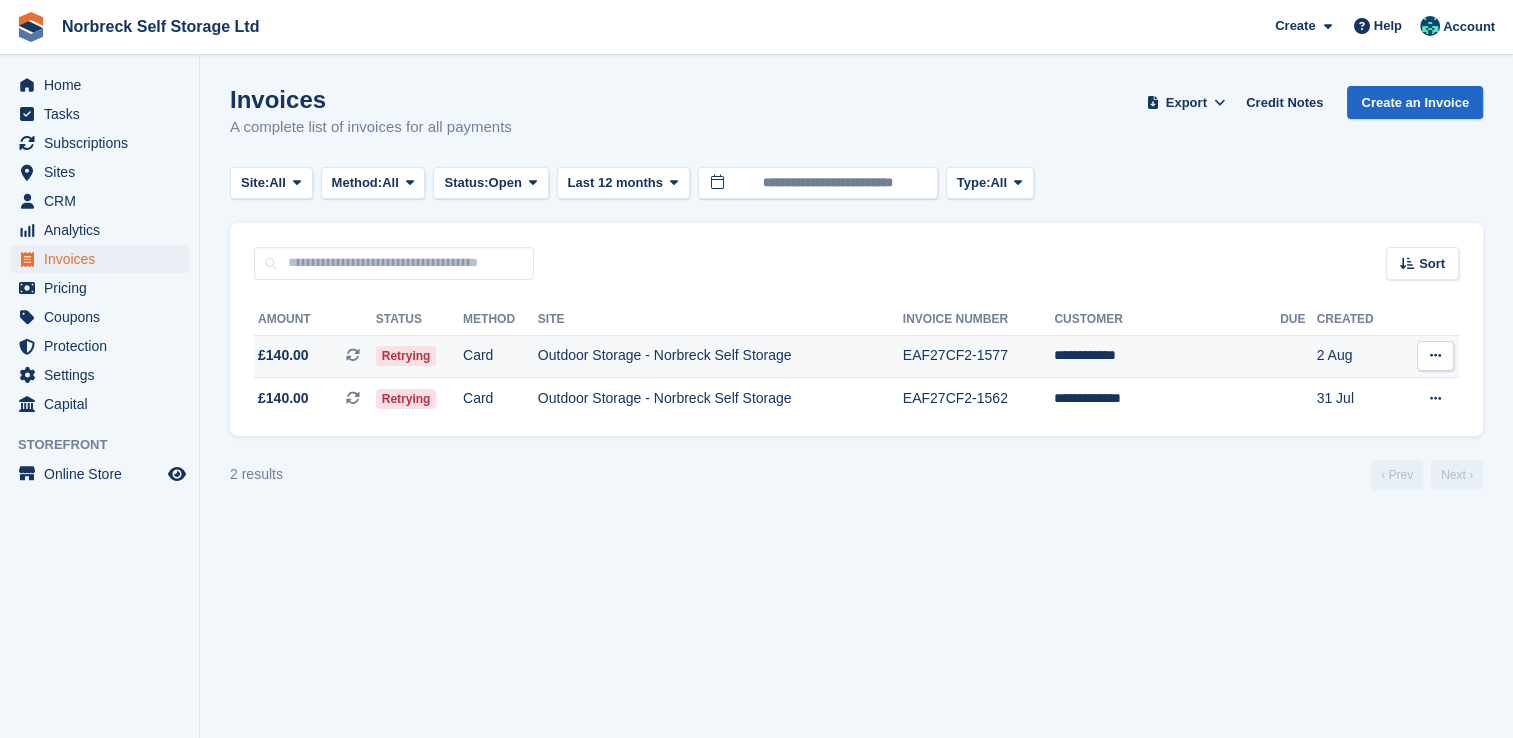 click on "Outdoor Storage - Norbreck Self Storage" at bounding box center [720, 356] 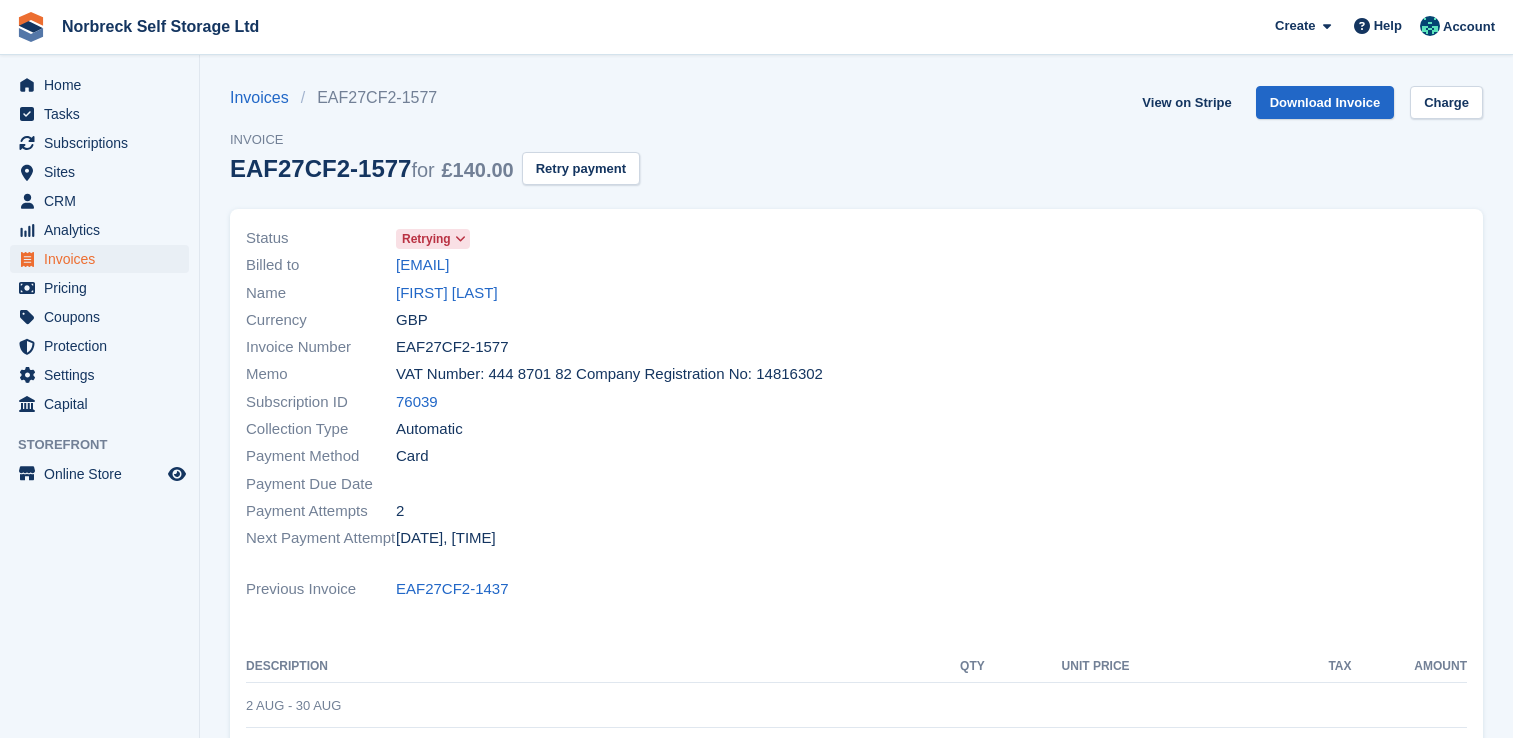 scroll, scrollTop: 0, scrollLeft: 0, axis: both 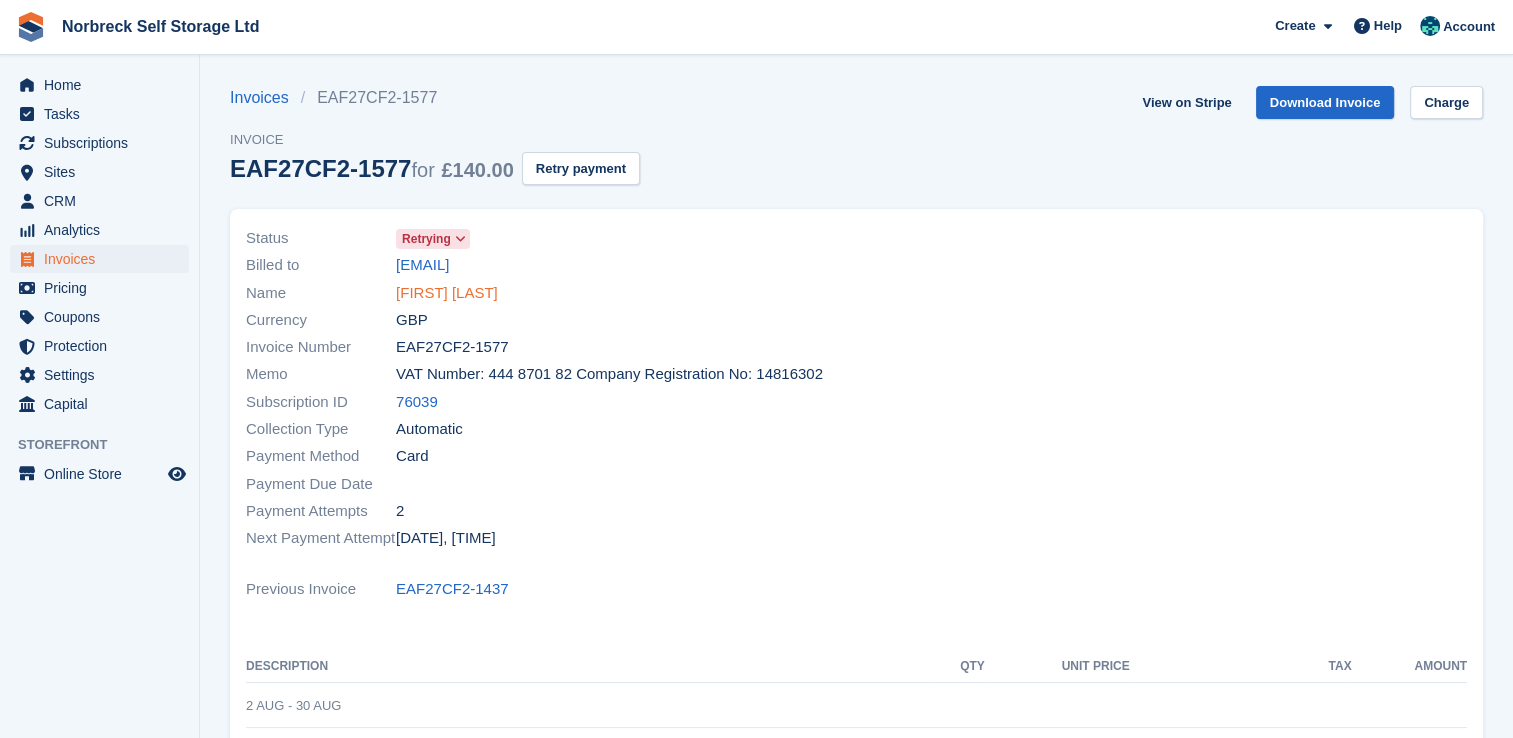 click on "[FIRST] [LAST]" at bounding box center [447, 293] 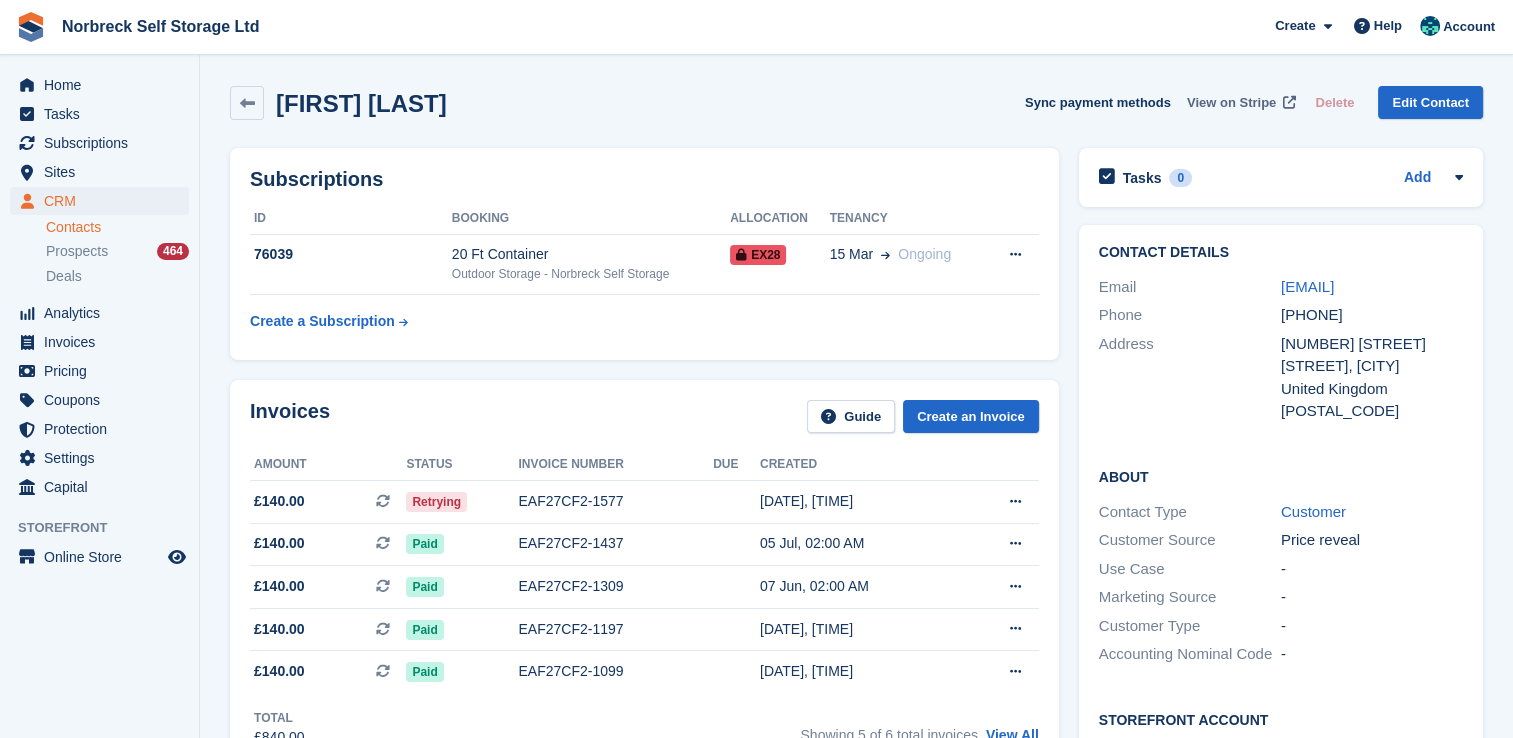 click on "View on Stripe" at bounding box center [1231, 103] 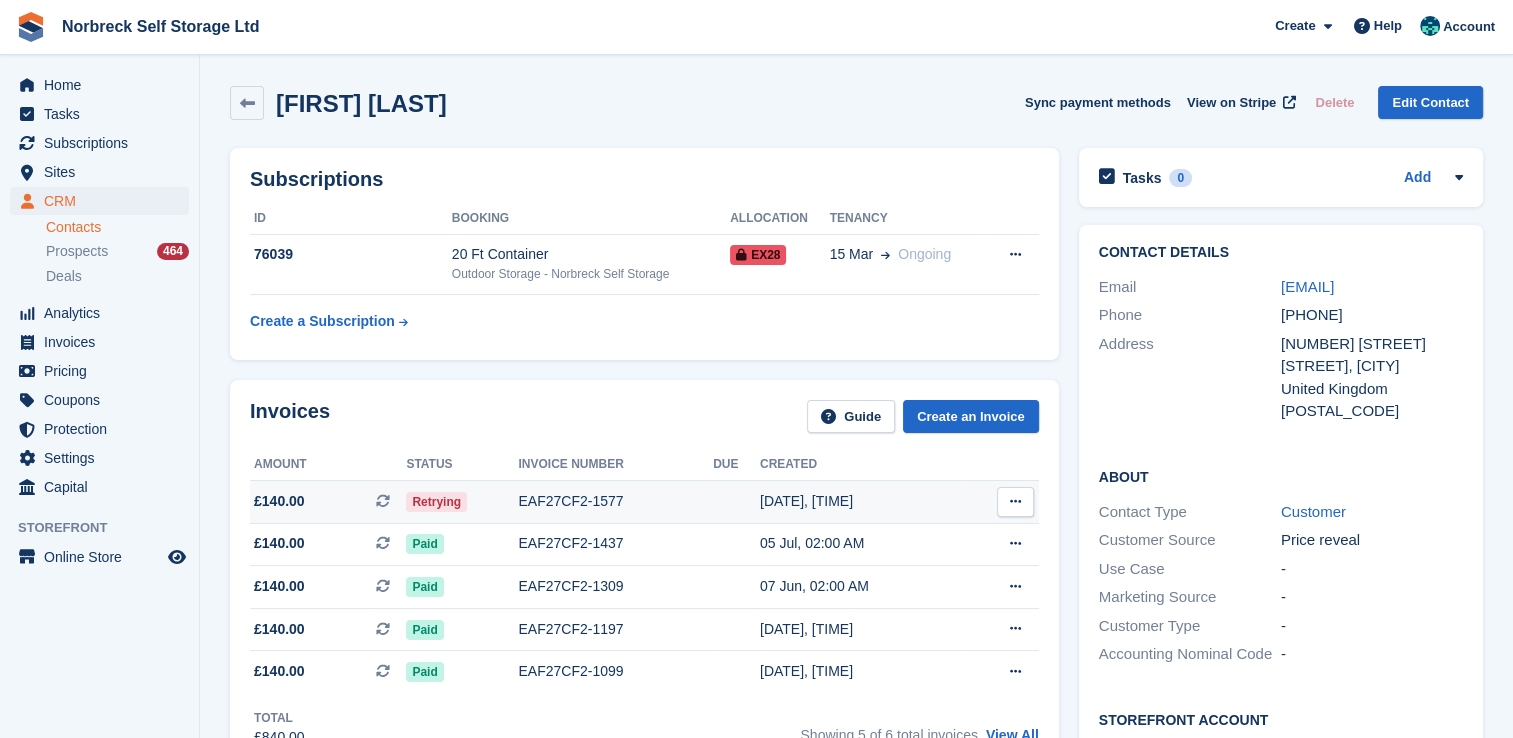 click on "[DATE], [TIME]" at bounding box center [860, 501] 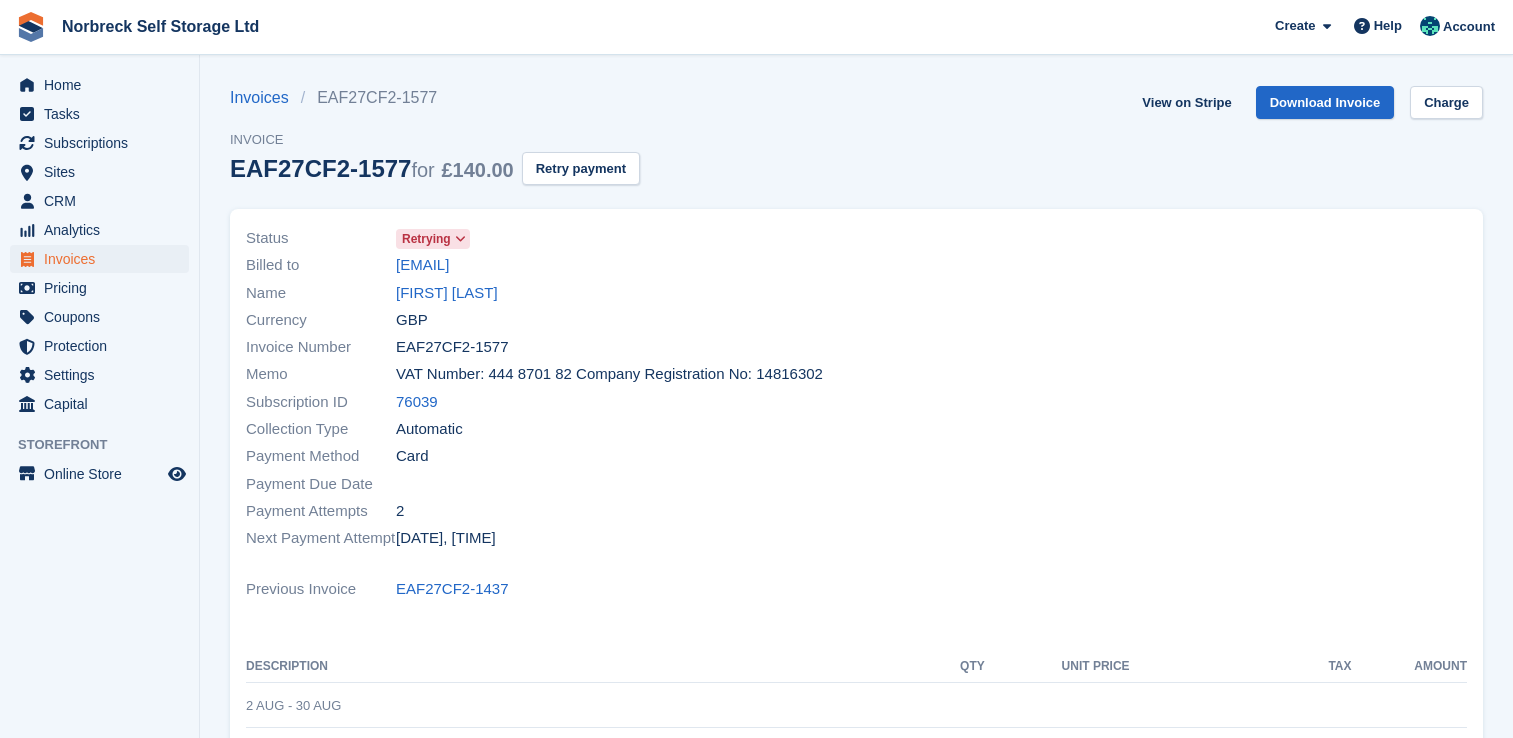 scroll, scrollTop: 0, scrollLeft: 0, axis: both 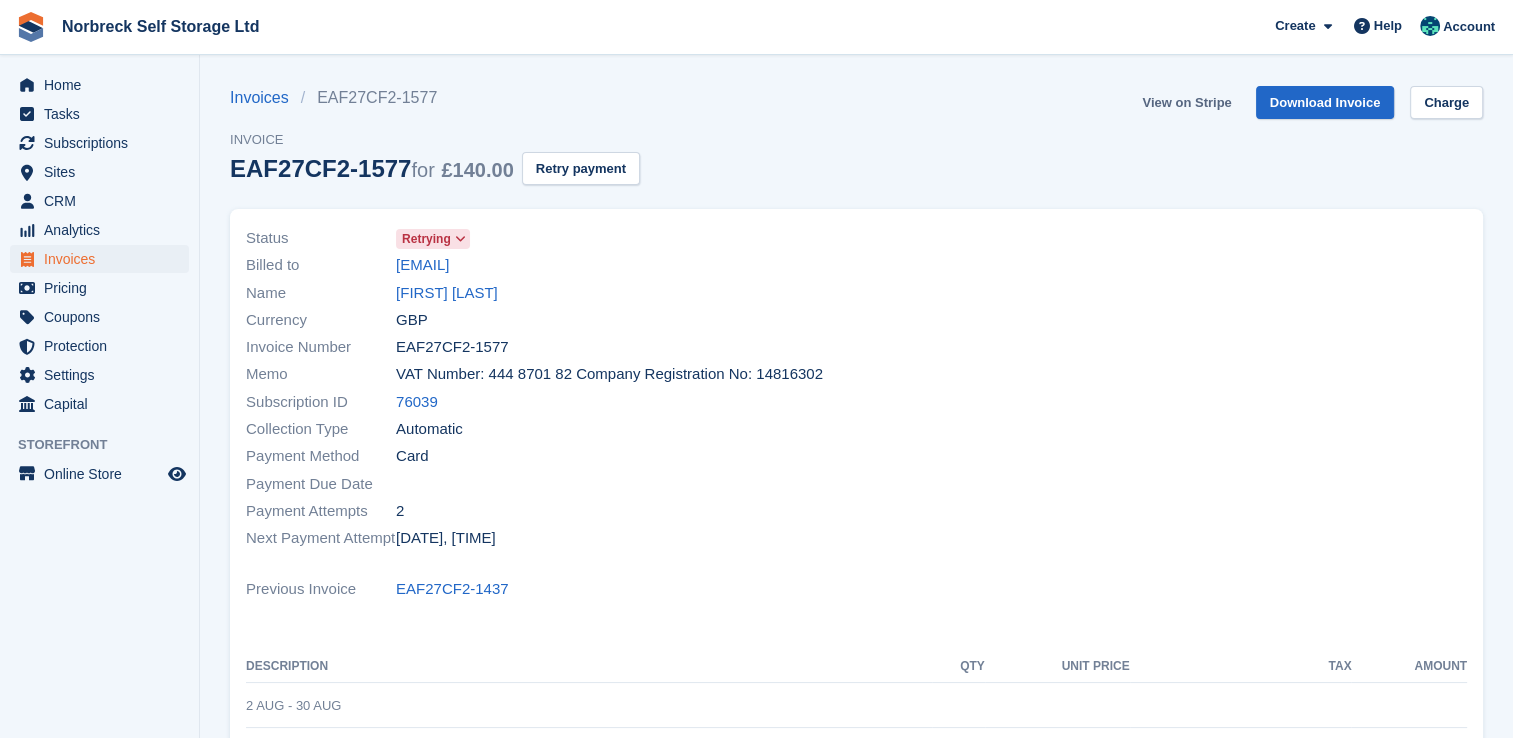 click on "View on Stripe" at bounding box center [1186, 102] 